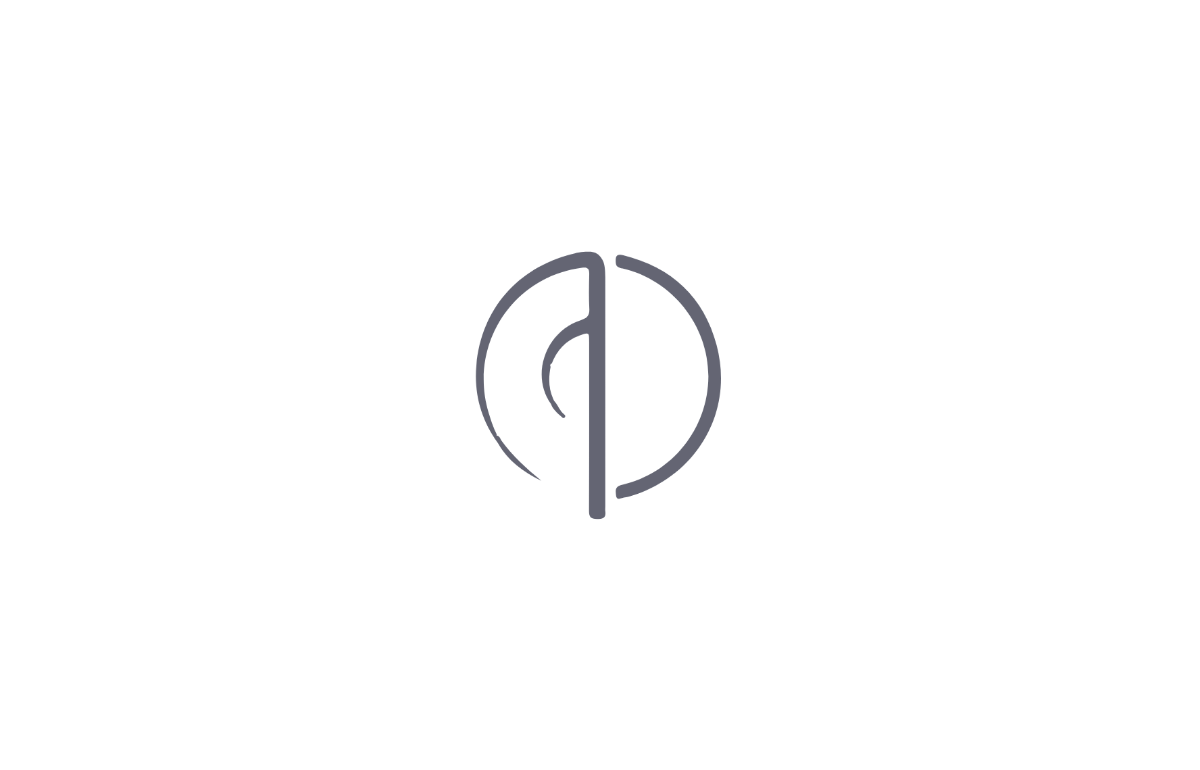 scroll, scrollTop: 0, scrollLeft: 0, axis: both 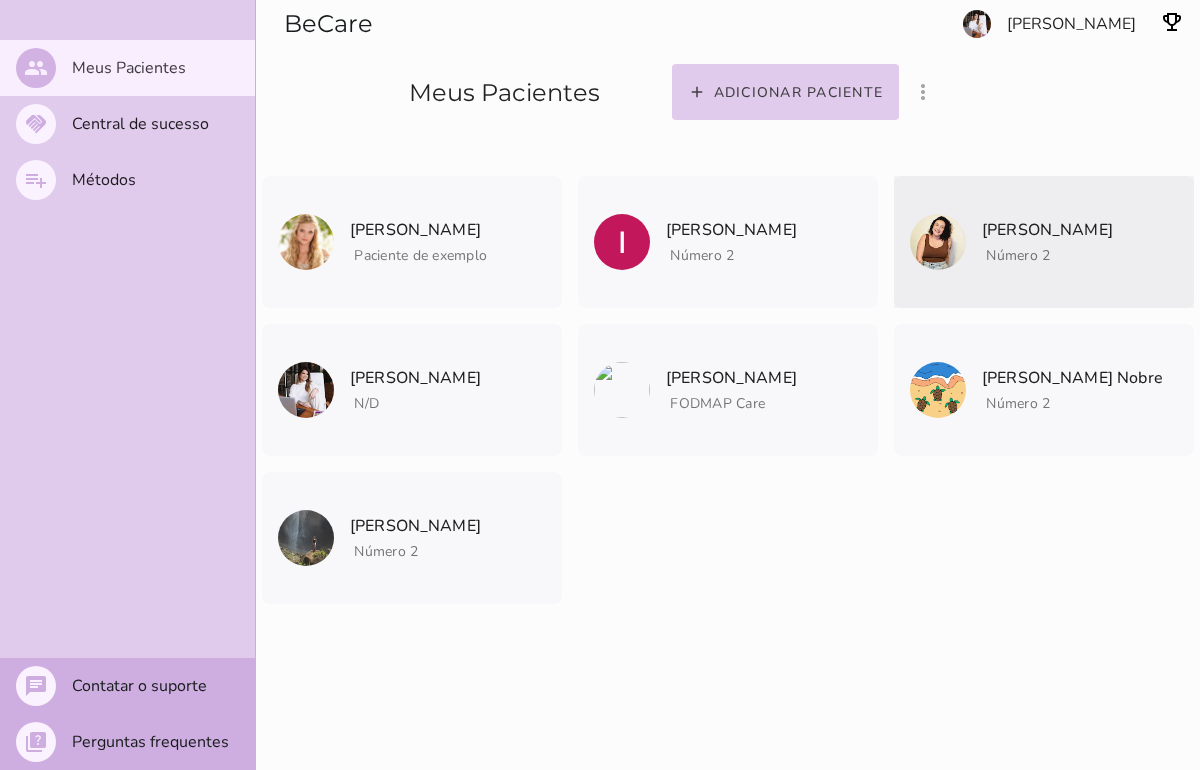 click on "Número 2" 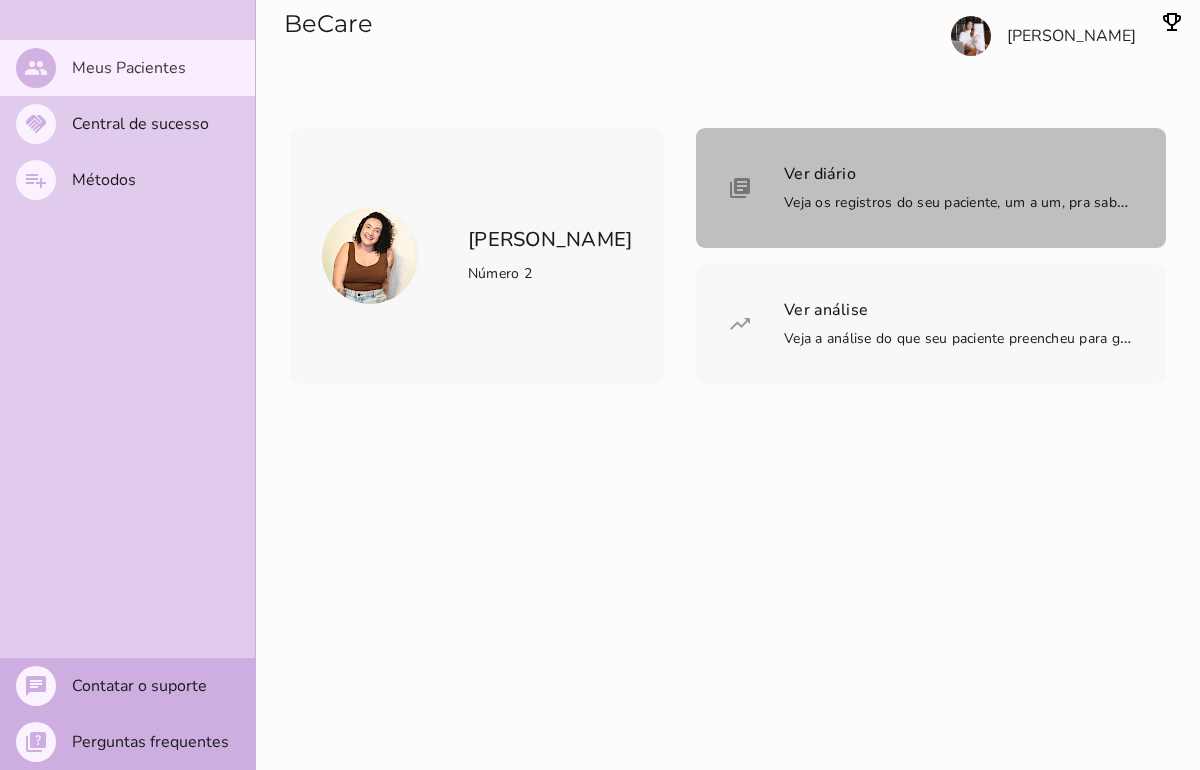 click on "Veja os registros do seu paciente, um a um, pra saber de forma bem detalhada" at bounding box center (1037, 202) 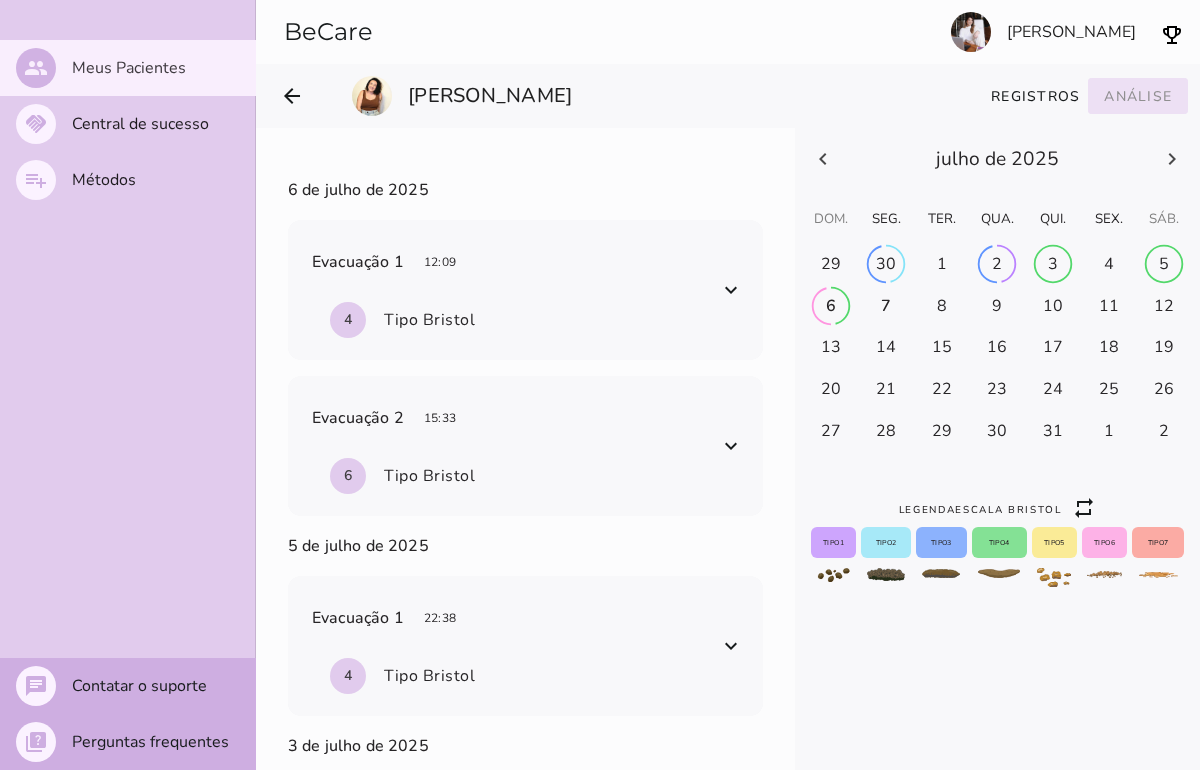 click on "Análise" at bounding box center [0, 0] 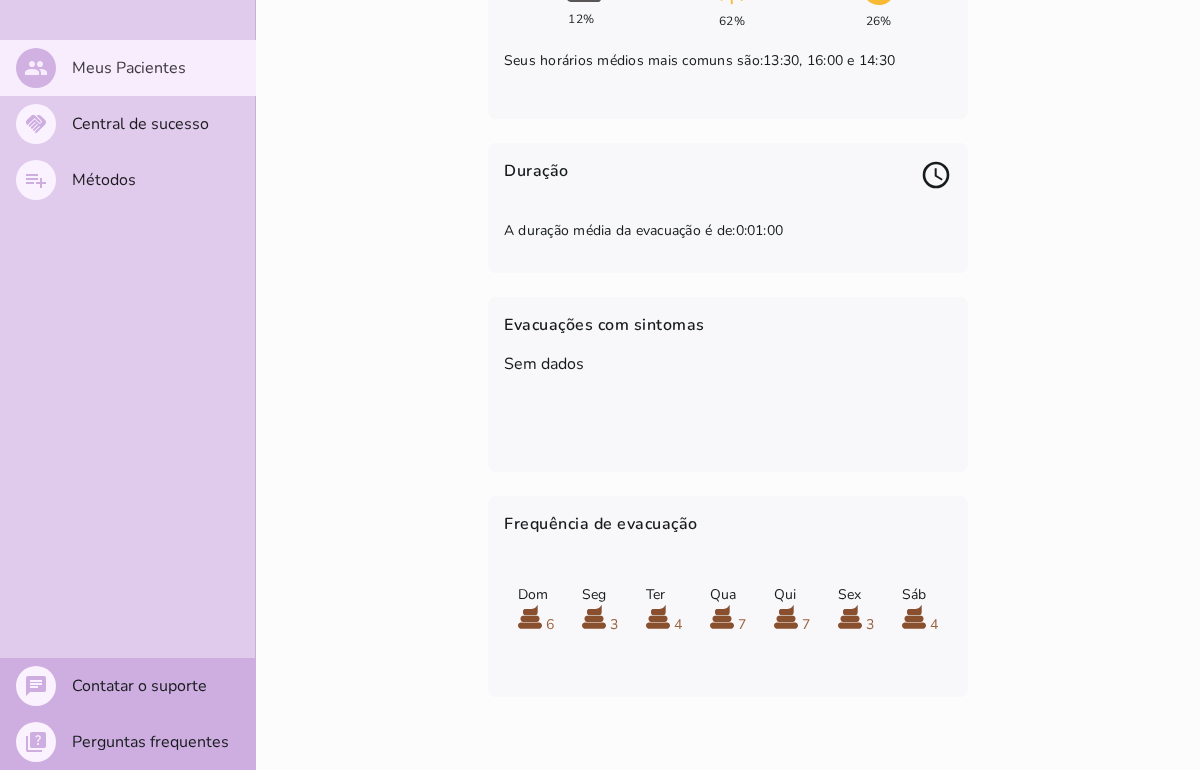scroll, scrollTop: 2406, scrollLeft: 0, axis: vertical 